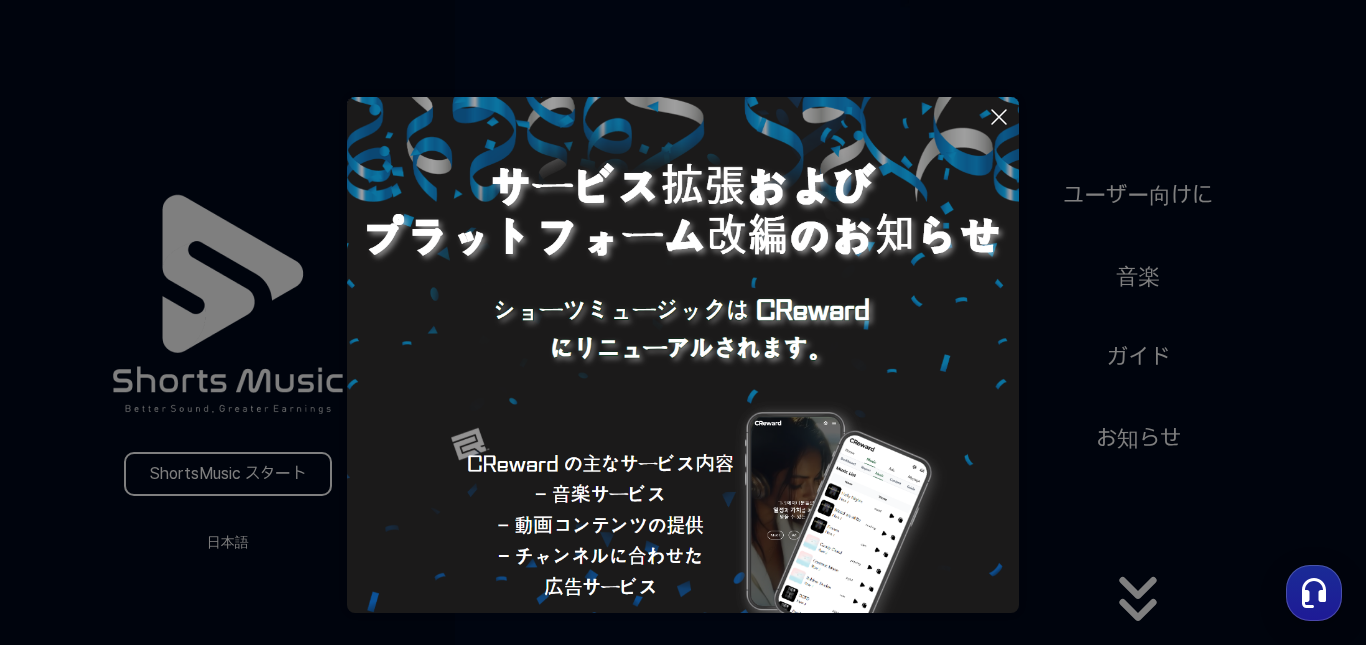 scroll, scrollTop: 0, scrollLeft: 0, axis: both 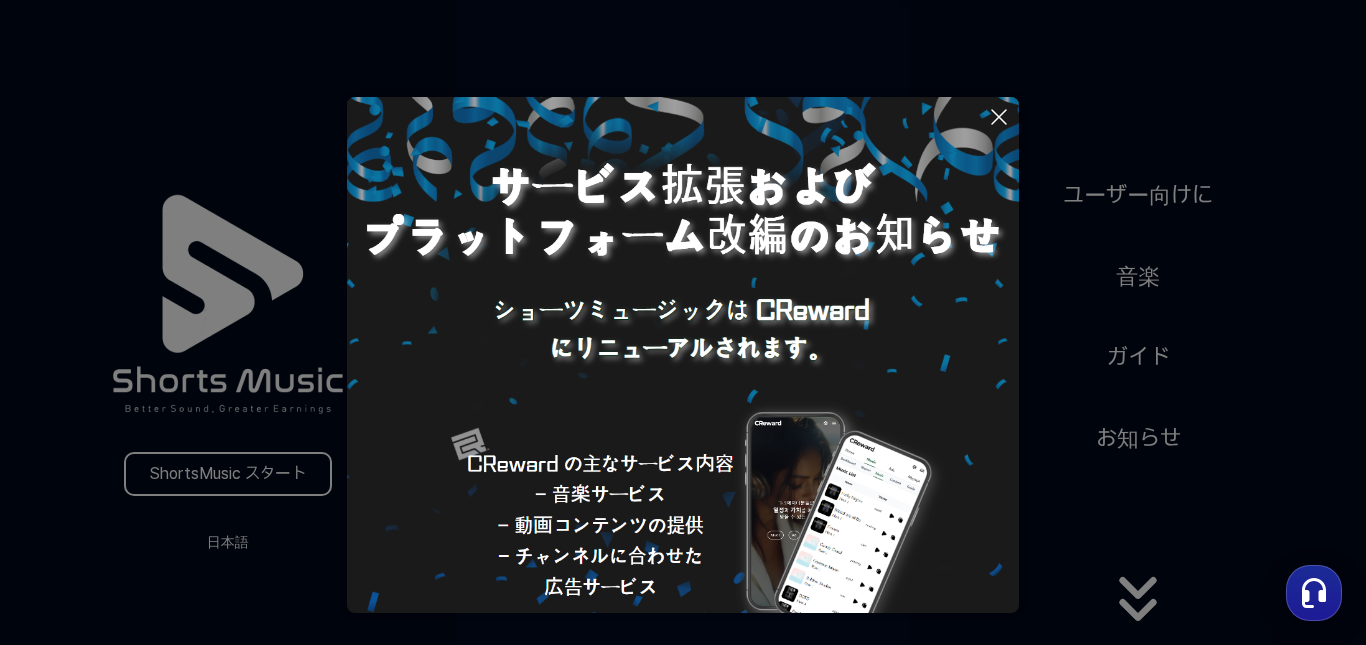 click 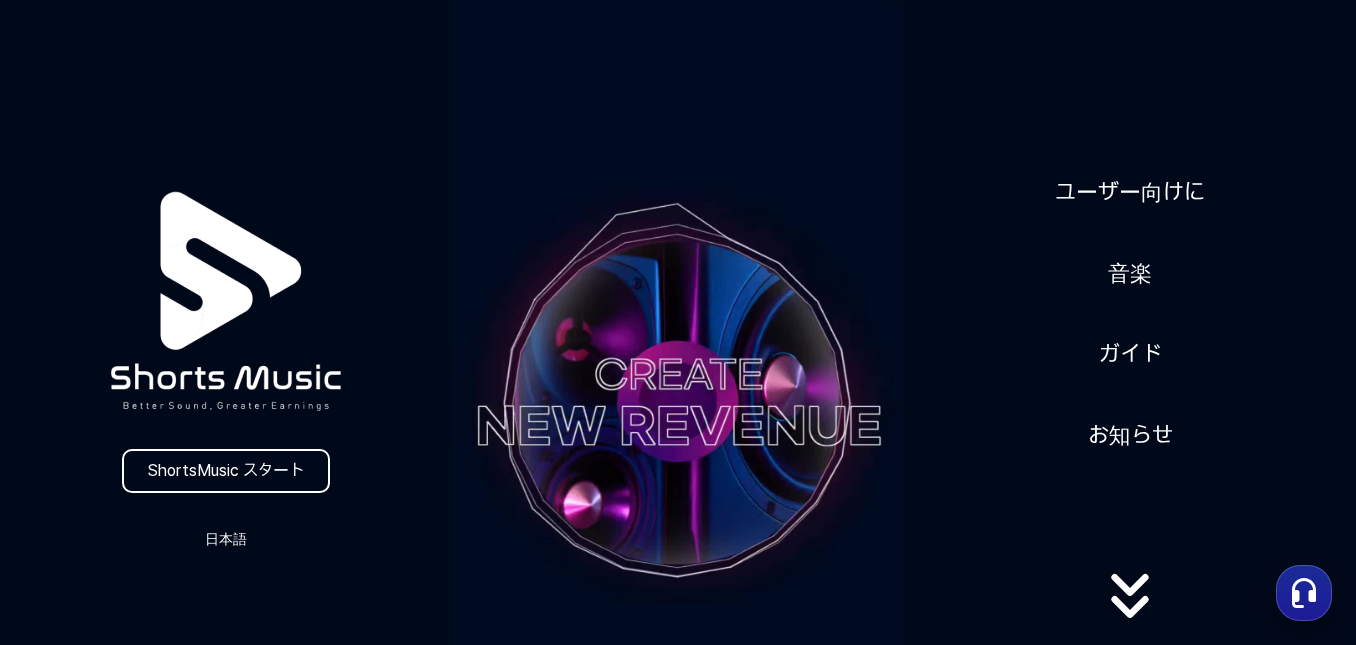 click on "ShortsMusic スタート" at bounding box center [226, 471] 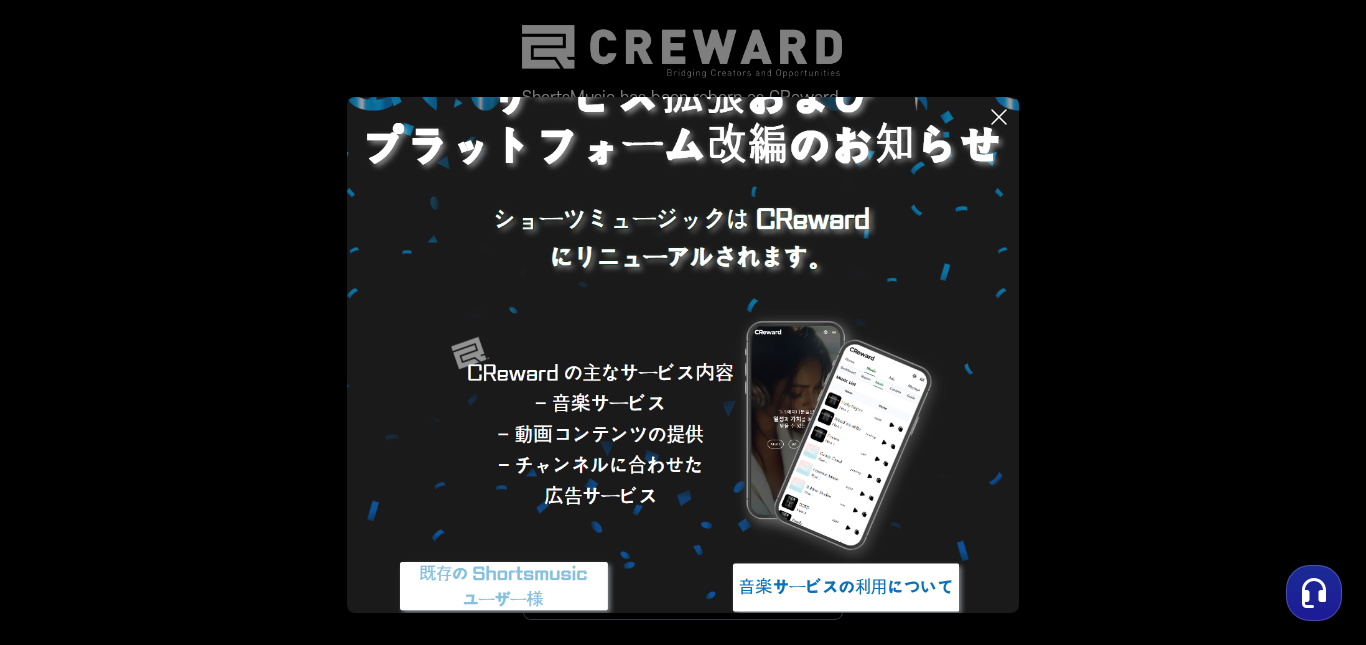 scroll, scrollTop: 56, scrollLeft: 0, axis: vertical 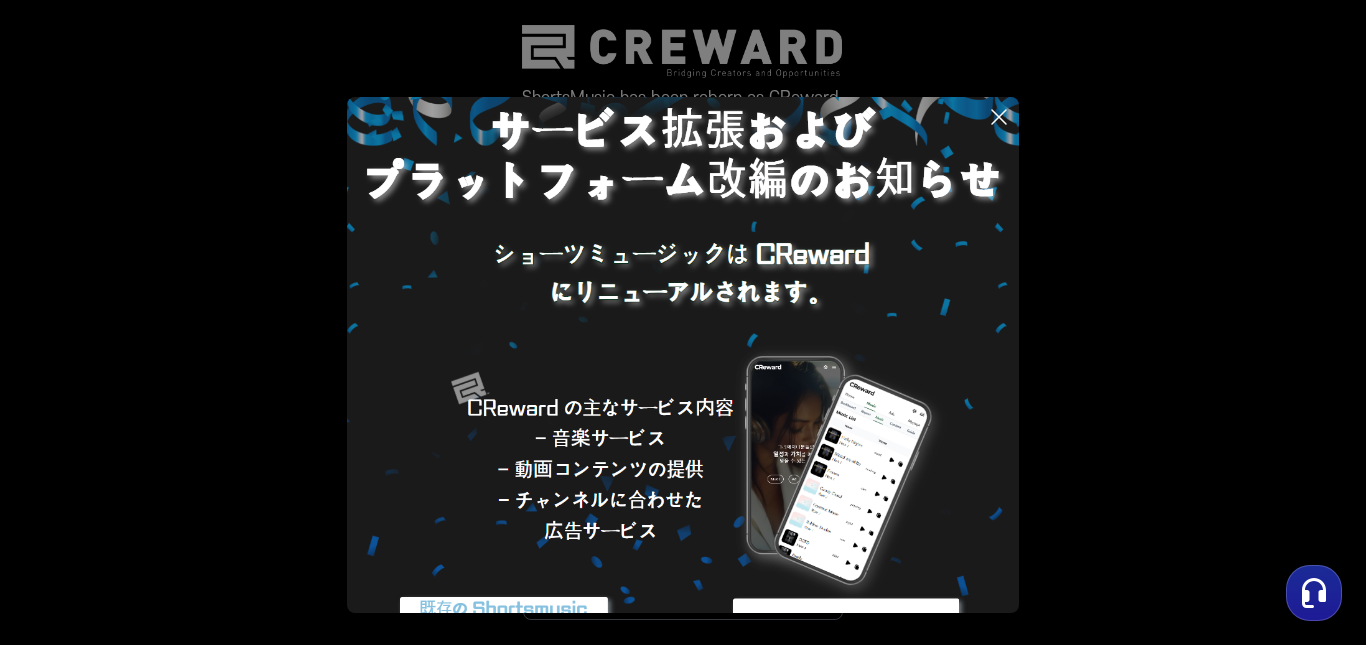 click 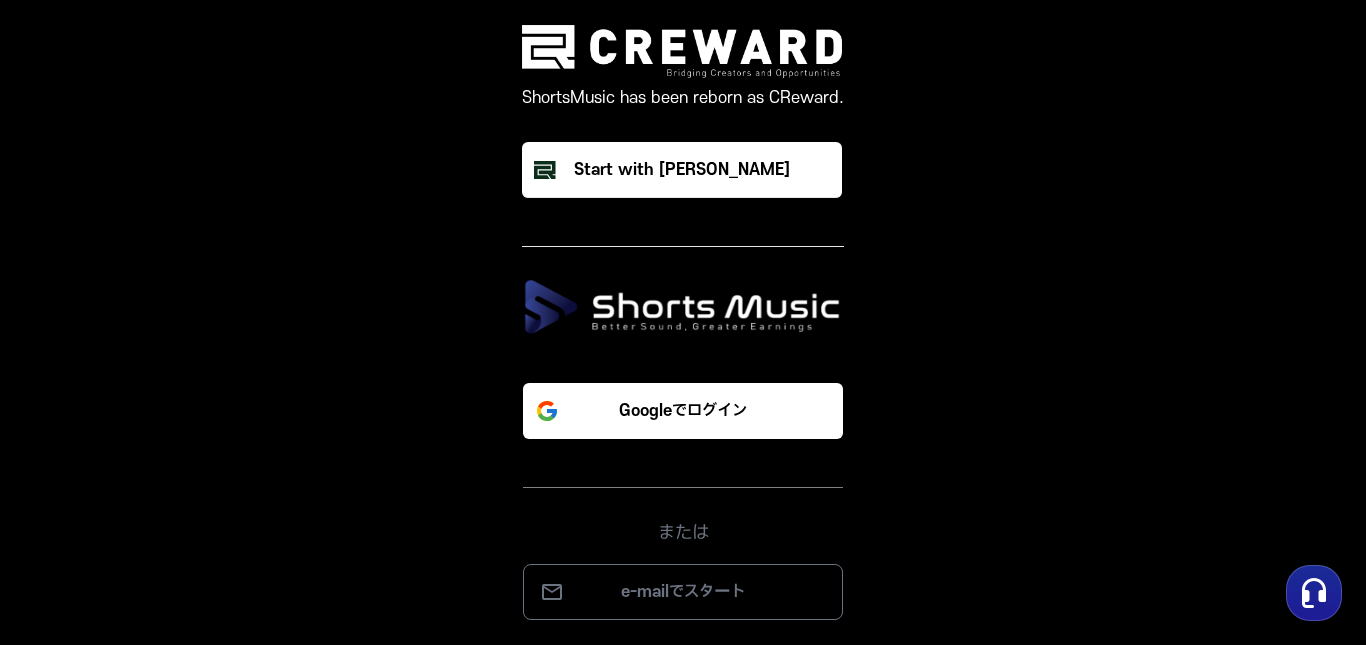 click on "Googleでログイン" at bounding box center (683, 411) 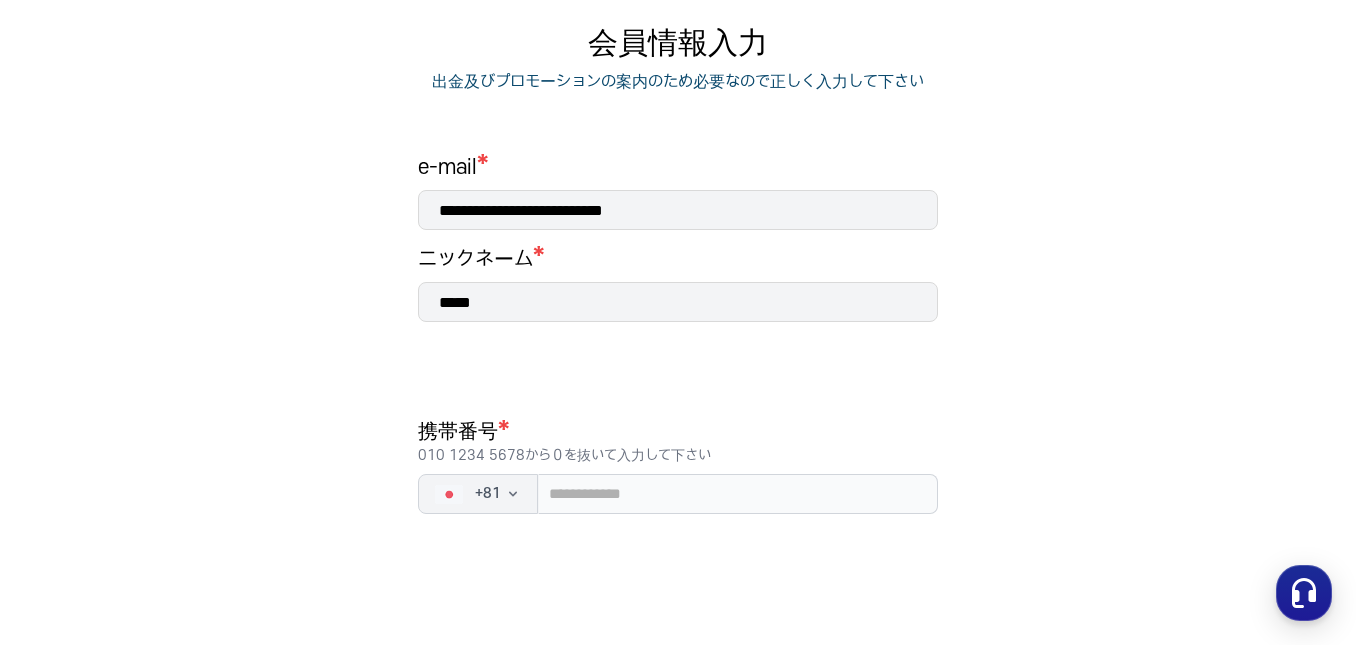 scroll, scrollTop: 300, scrollLeft: 0, axis: vertical 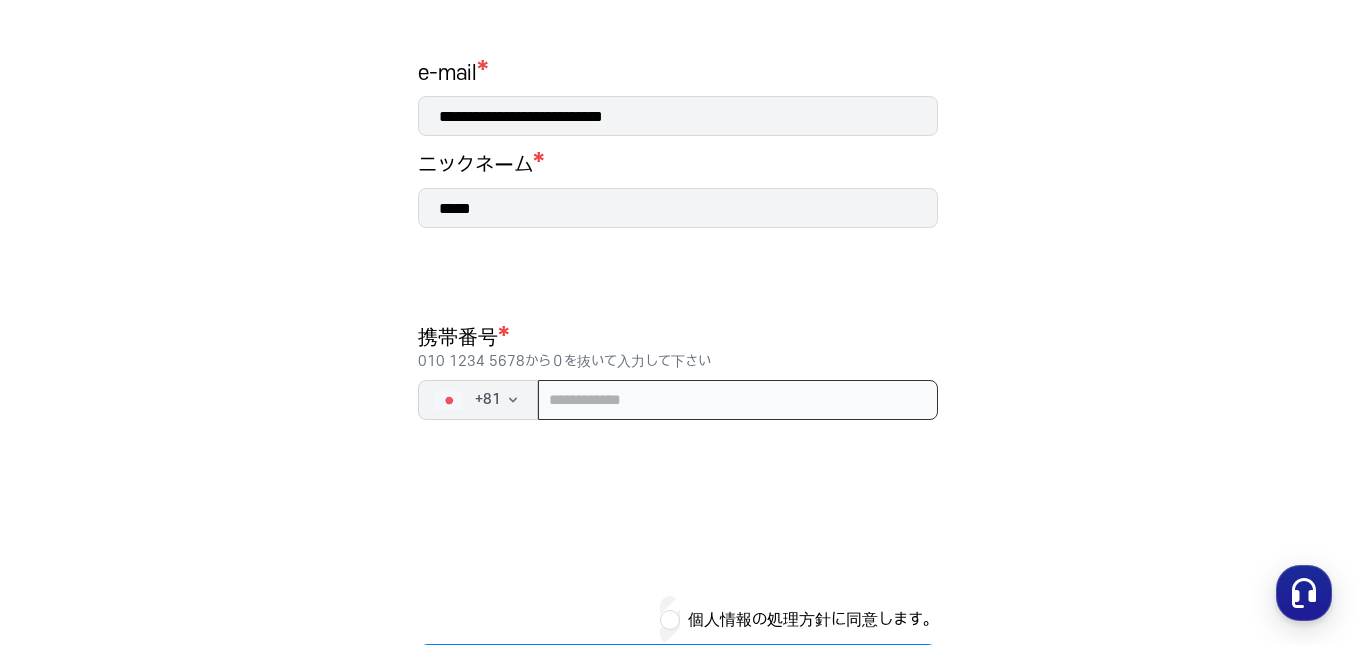 click at bounding box center [738, 400] 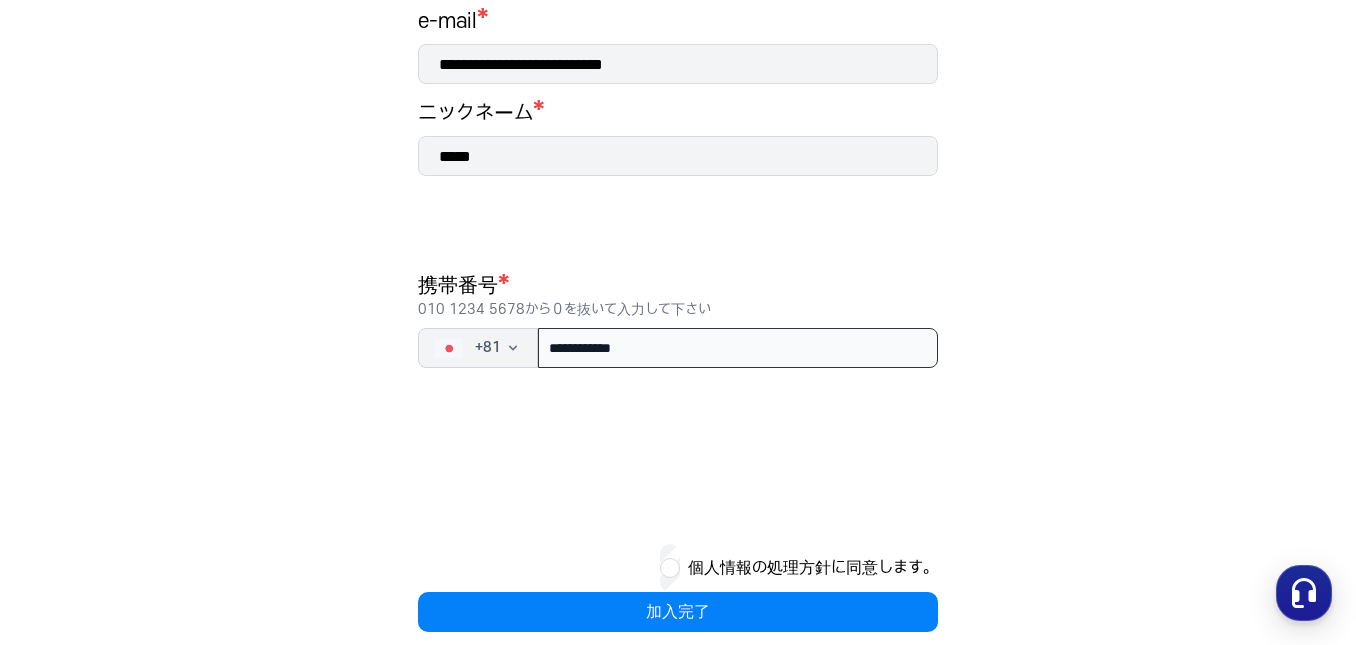 scroll, scrollTop: 379, scrollLeft: 0, axis: vertical 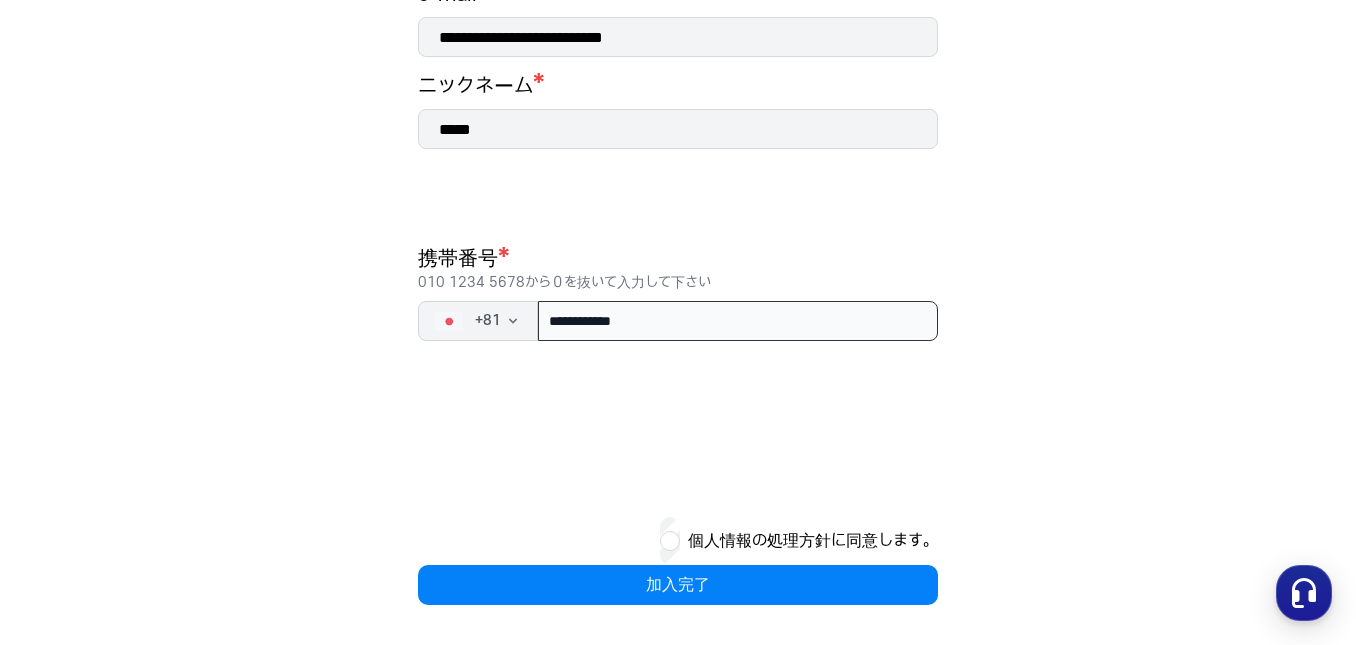 type on "**********" 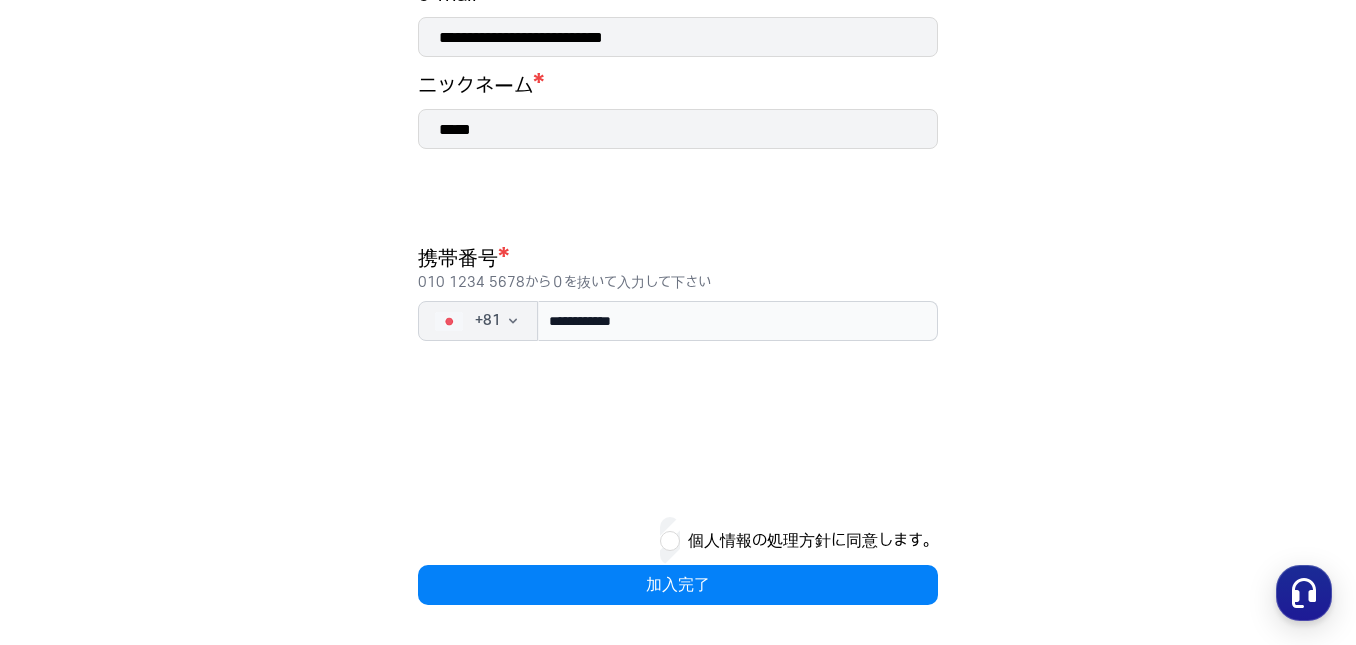 click on "加入完了" at bounding box center [678, 585] 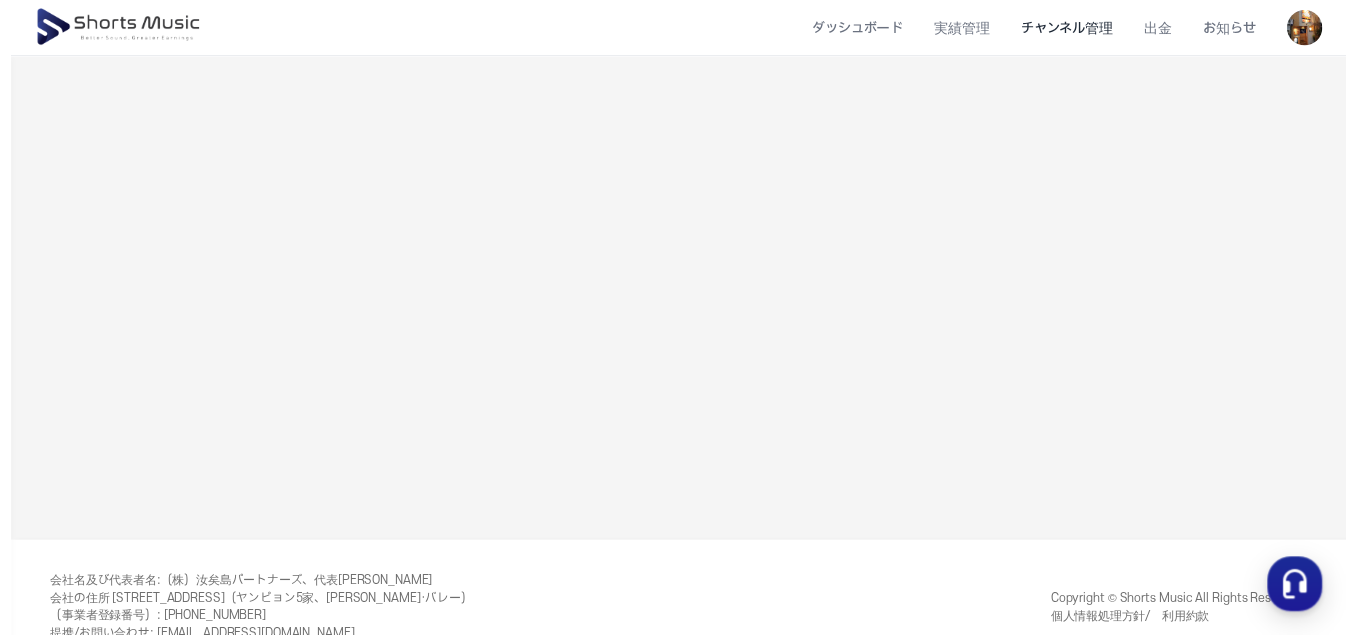 scroll, scrollTop: 0, scrollLeft: 0, axis: both 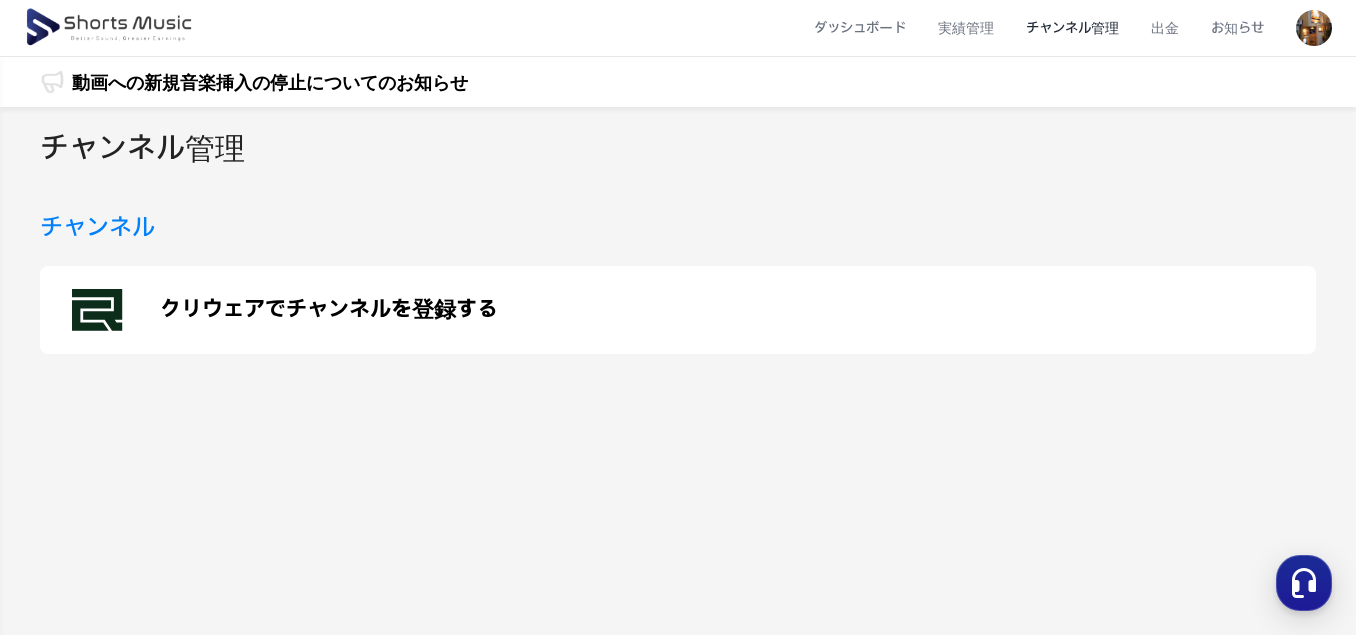 click on "クリウェアでチャンネルを登録する" at bounding box center [329, 310] 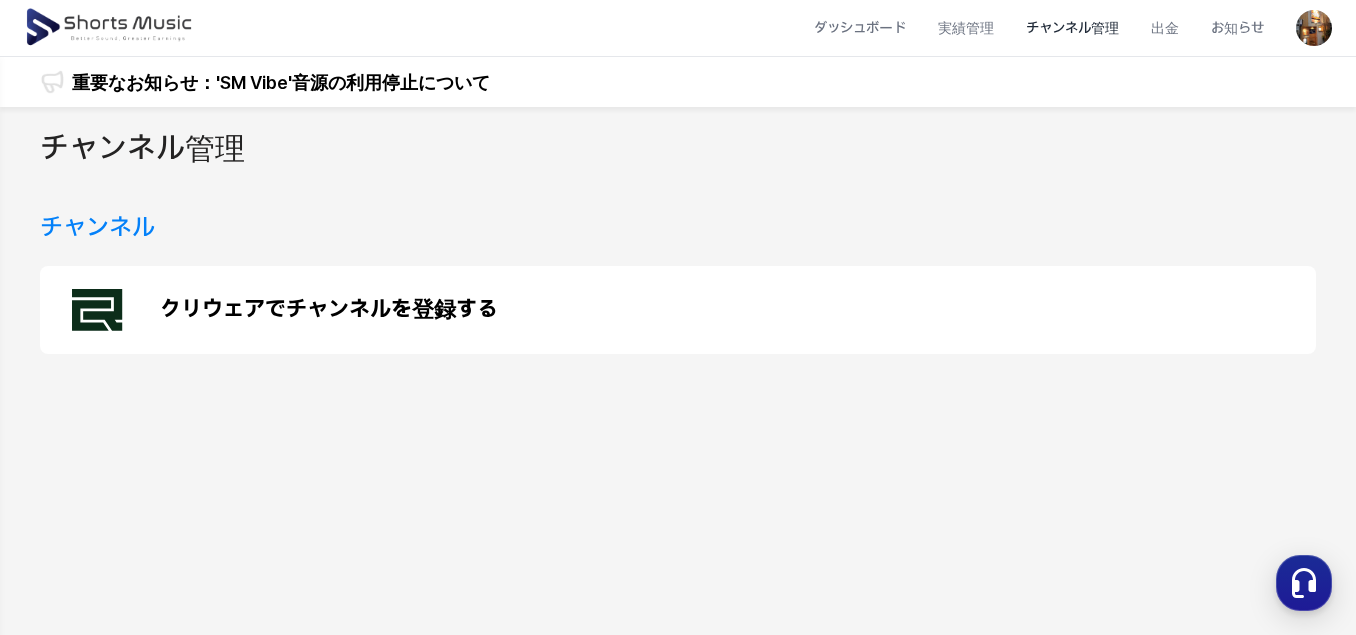 click on "チャンネル" at bounding box center [97, 228] 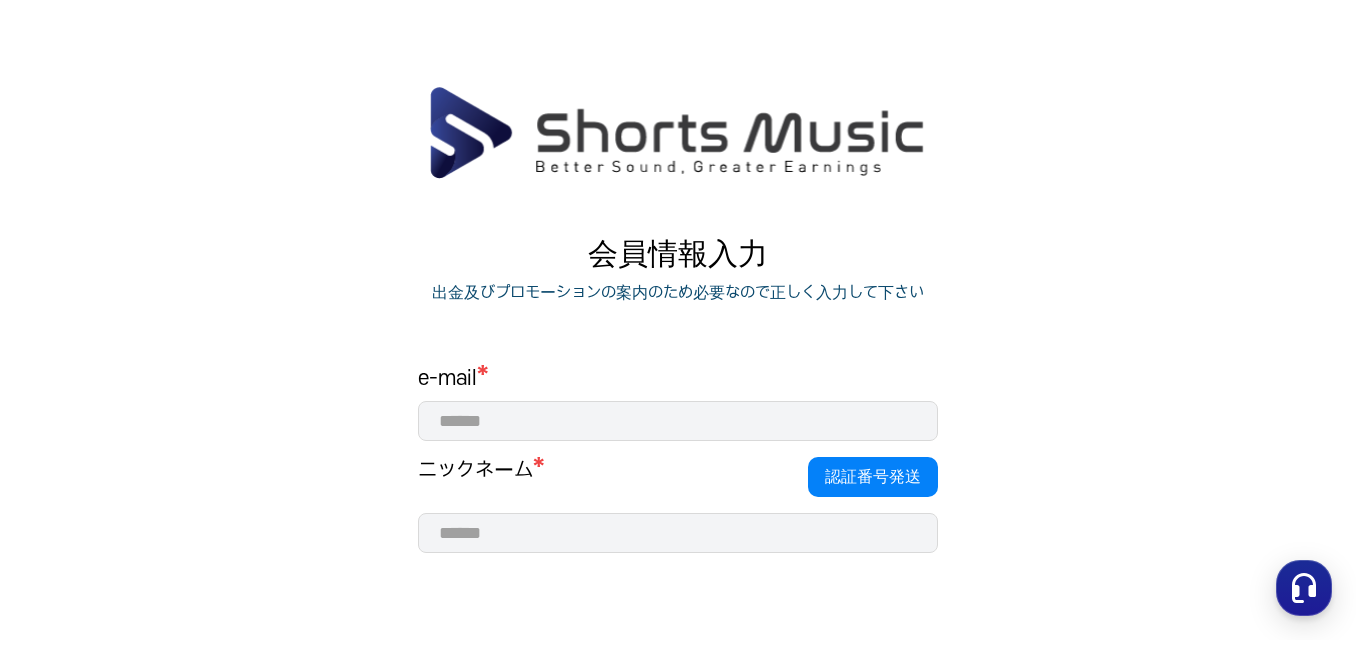 scroll, scrollTop: 379, scrollLeft: 0, axis: vertical 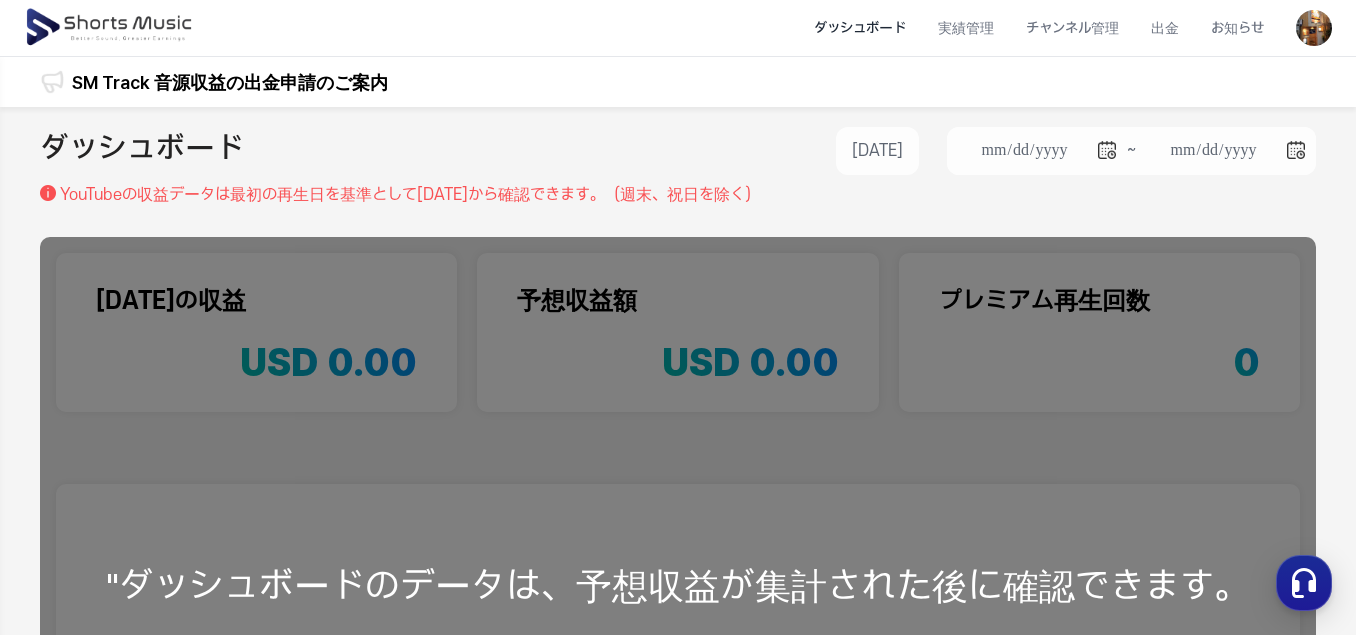 click on "ShortsMusicアプリがついに登場！✨   メタプラットフォームにおける音源精算に関するご案内   SM Track 音源収益の出金申請のご案内   Metaプラットフォーム SM VIBE 音源復元のお知らせ   SM Track 音源収益支払いのお知らせ   プラットフォーム改修およびサービス再開のお知らせ   コンテンツレビューおよび支払いスケジュールのお知らせ   音楽収益決済日変更のお知らせ   動画への新規音楽挿入の停止についてのお知らせ   重要なお知らせ：'SM Vibe'音源の利用停止について" at bounding box center (678, 82) 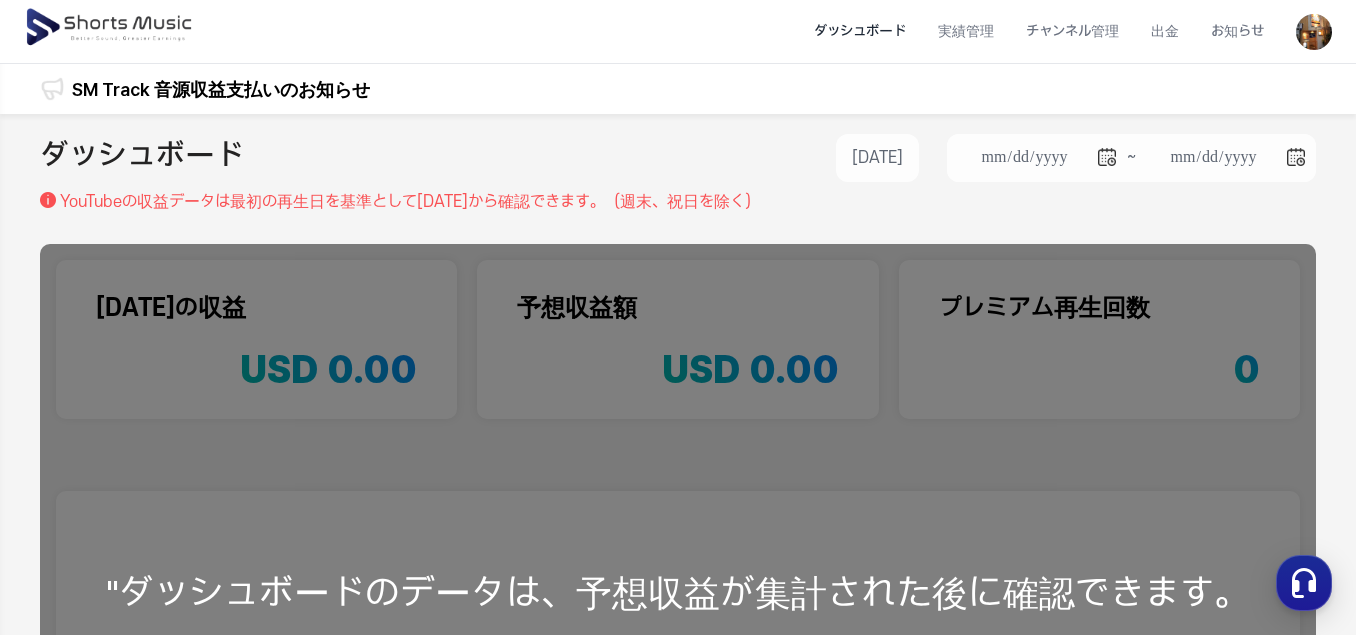 click at bounding box center [110, 28] 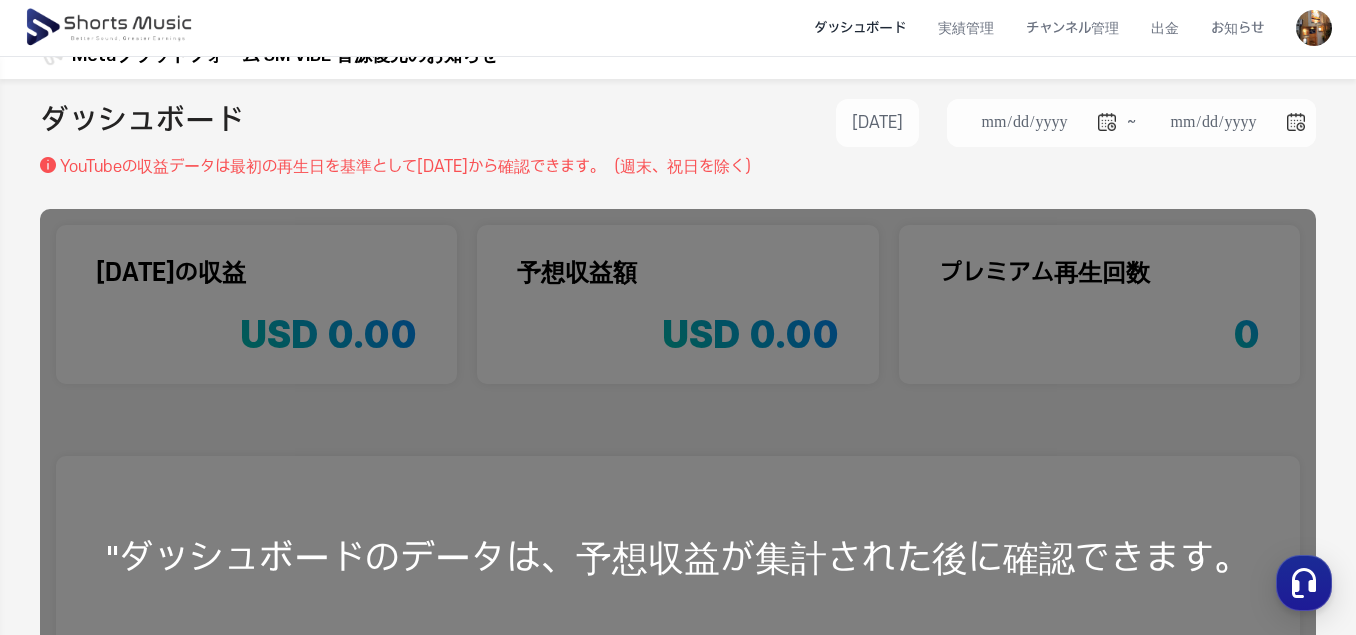 scroll, scrollTop: 0, scrollLeft: 0, axis: both 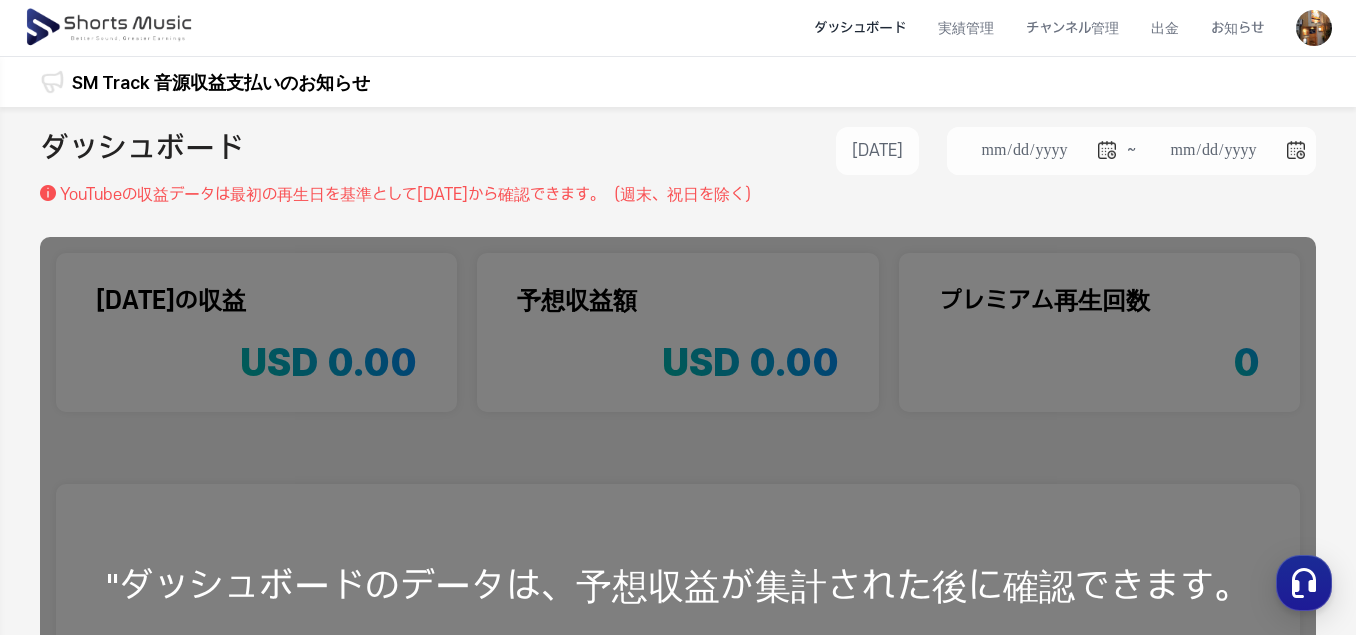 click on "チャンネル管理" at bounding box center [1072, 28] 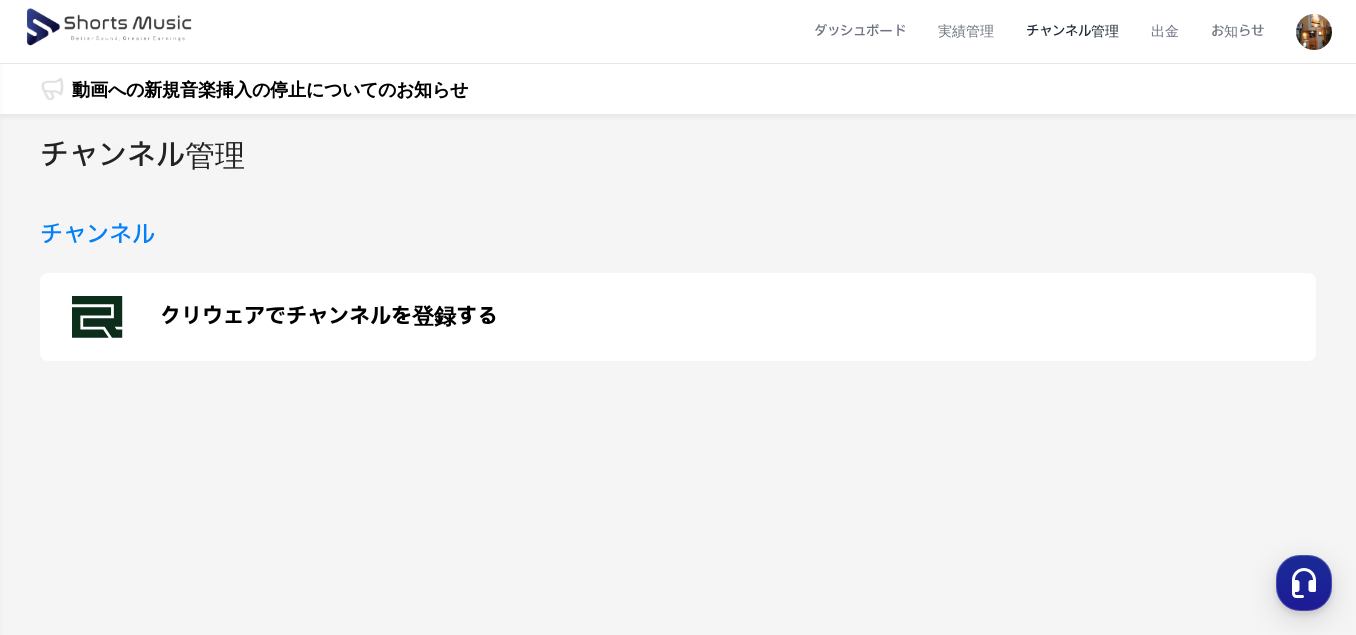 click on "クリウェアでチャンネルを登録する" at bounding box center (329, 317) 